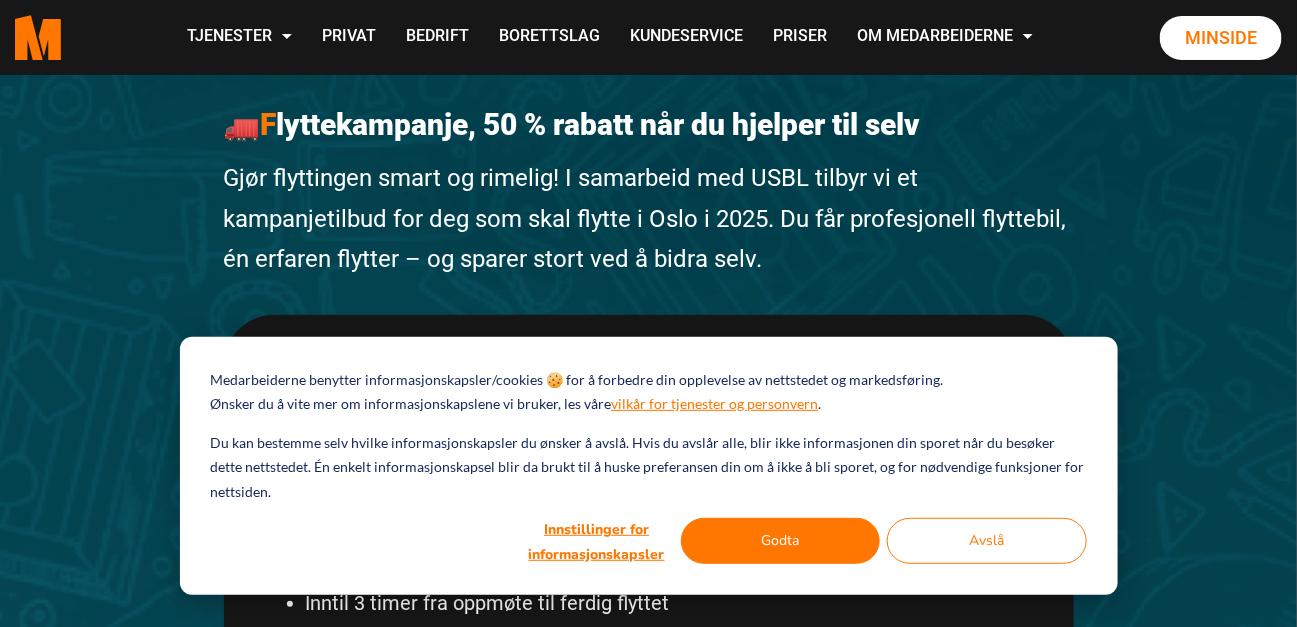 scroll, scrollTop: 99, scrollLeft: 0, axis: vertical 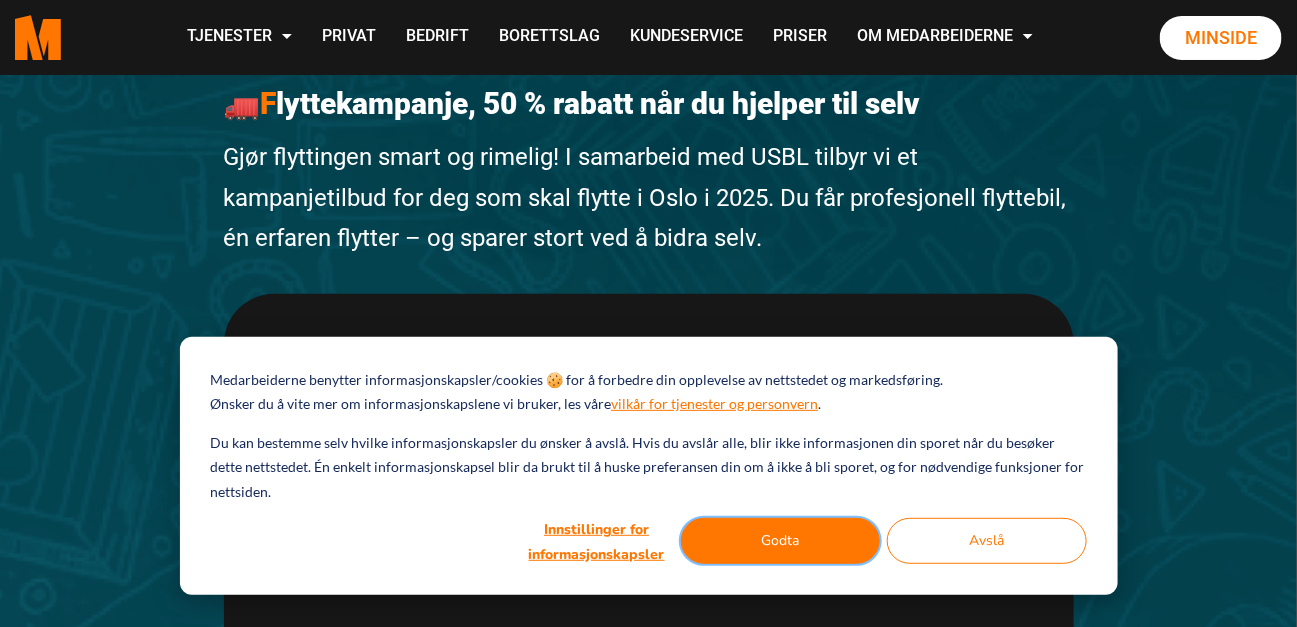 click on "Godta" at bounding box center [781, 541] 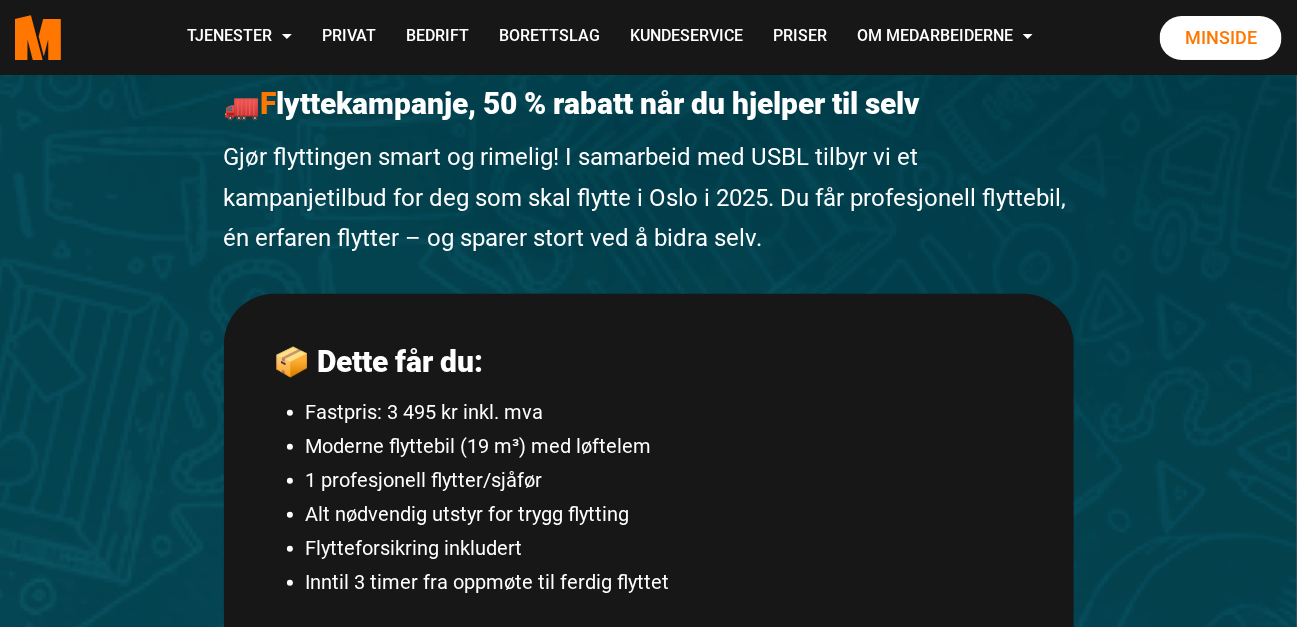 scroll, scrollTop: 0, scrollLeft: 0, axis: both 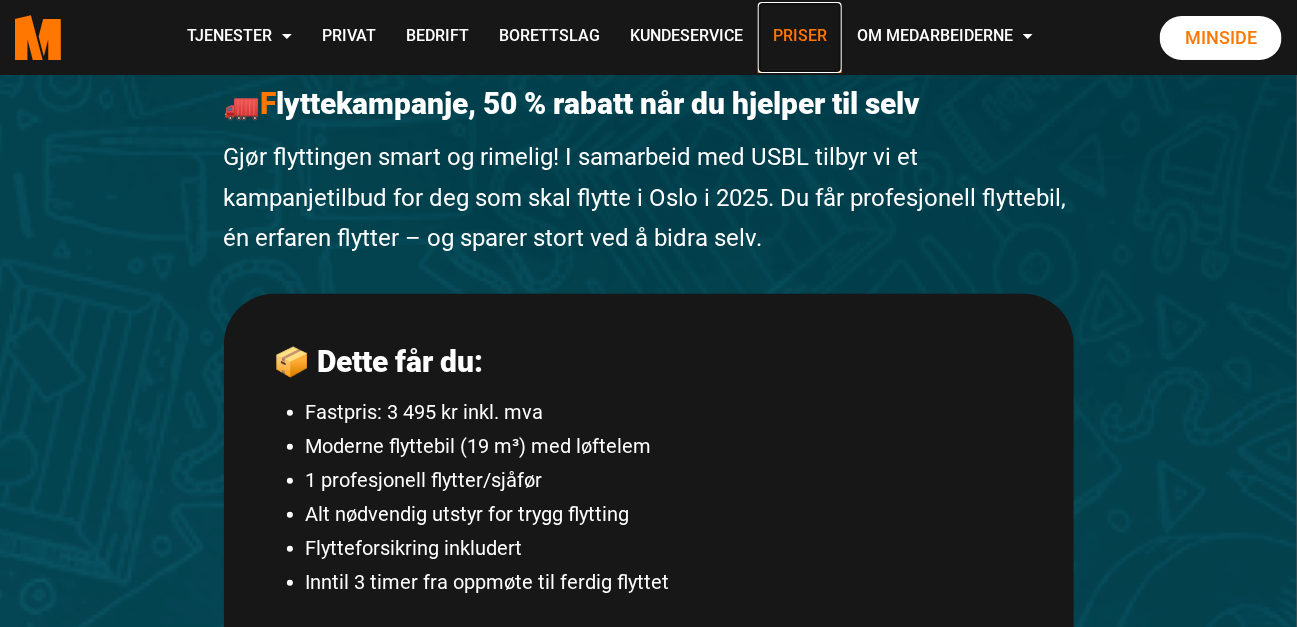 click on "Priser" at bounding box center [800, 37] 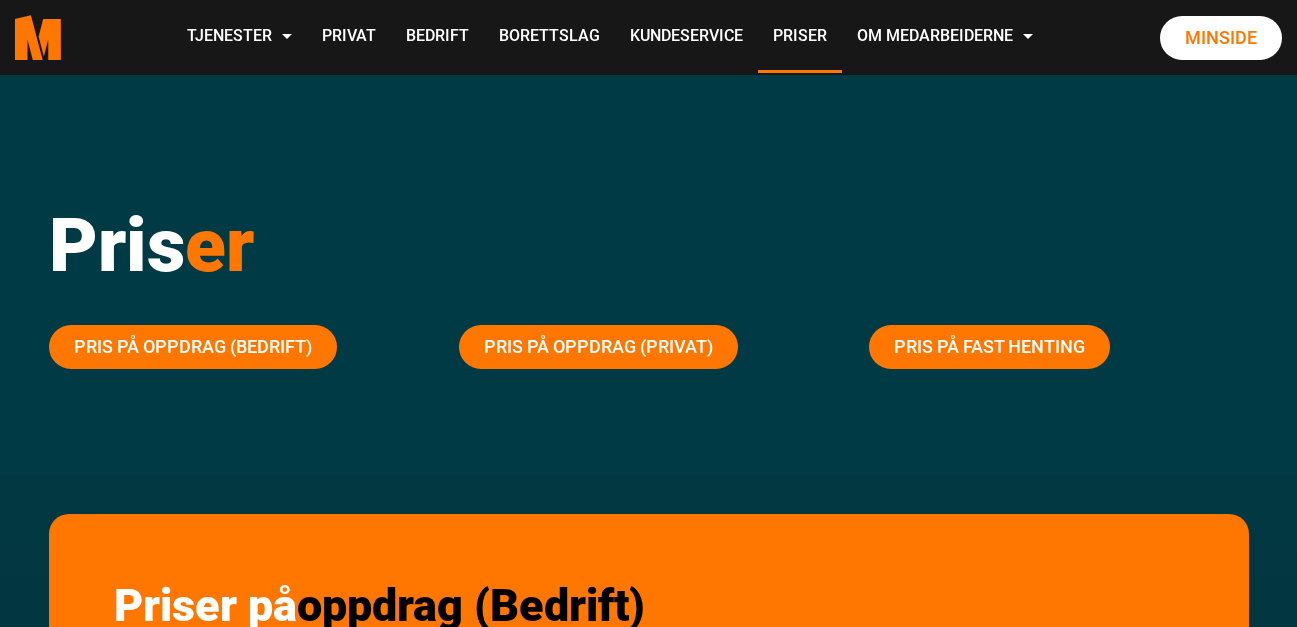 scroll, scrollTop: 0, scrollLeft: 0, axis: both 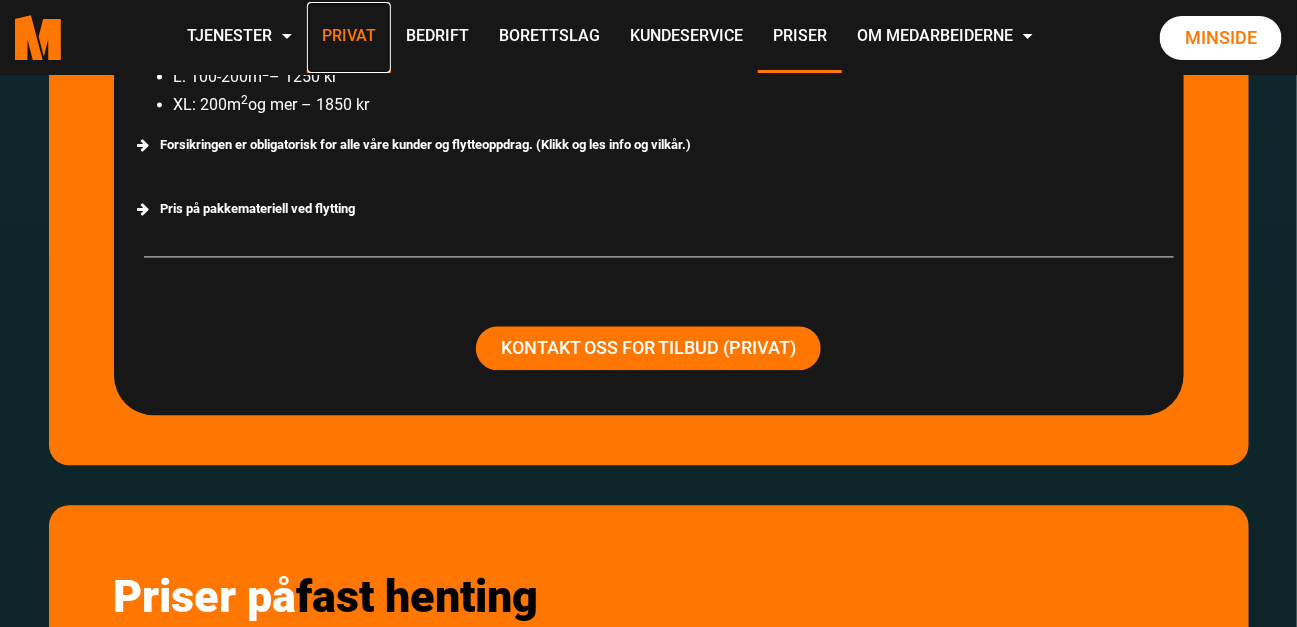 click on "Privat" at bounding box center (349, 37) 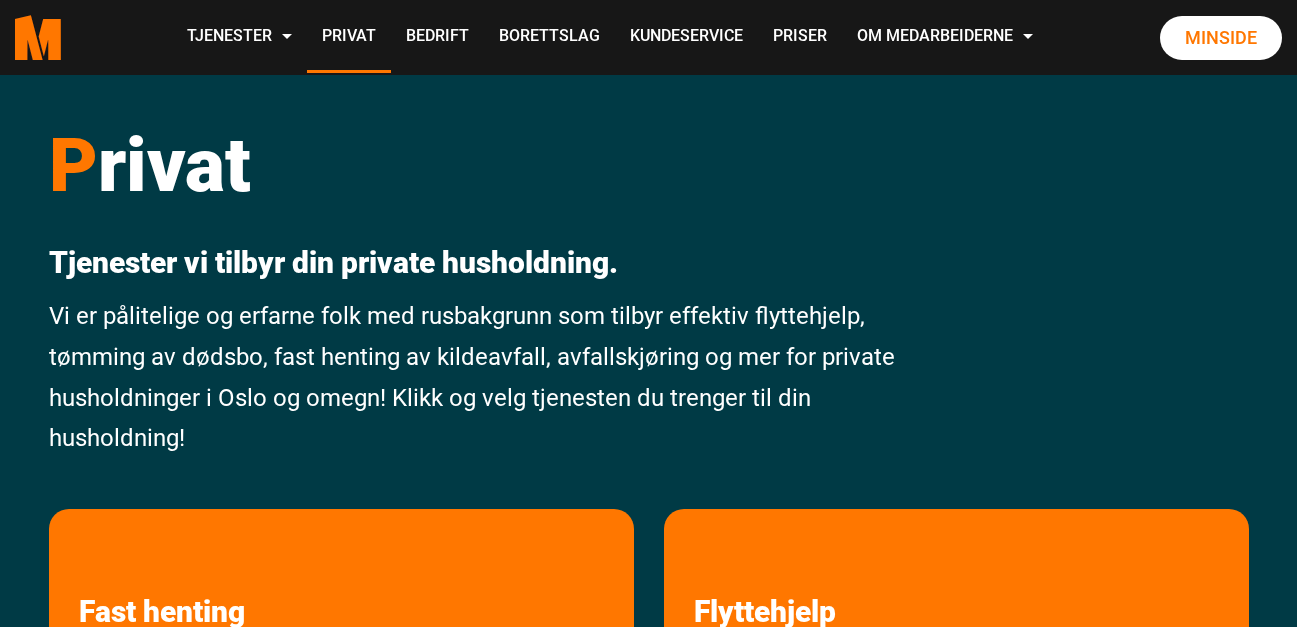 scroll, scrollTop: 0, scrollLeft: 0, axis: both 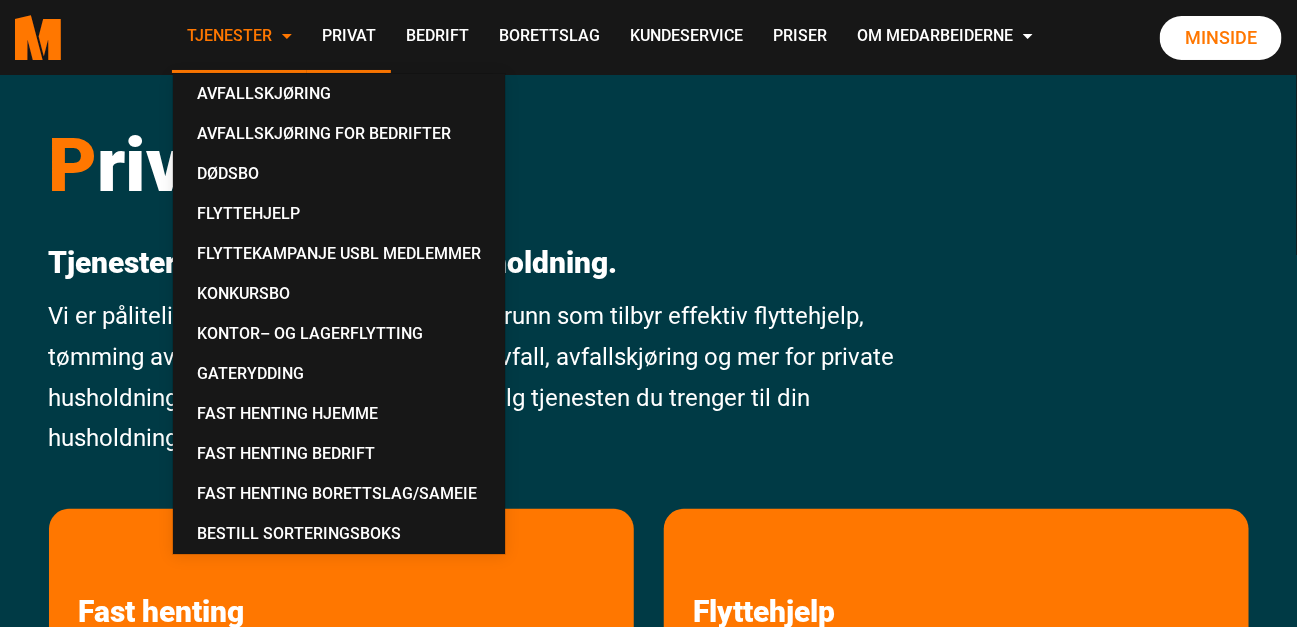 click on "Tjenester" at bounding box center (239, 37) 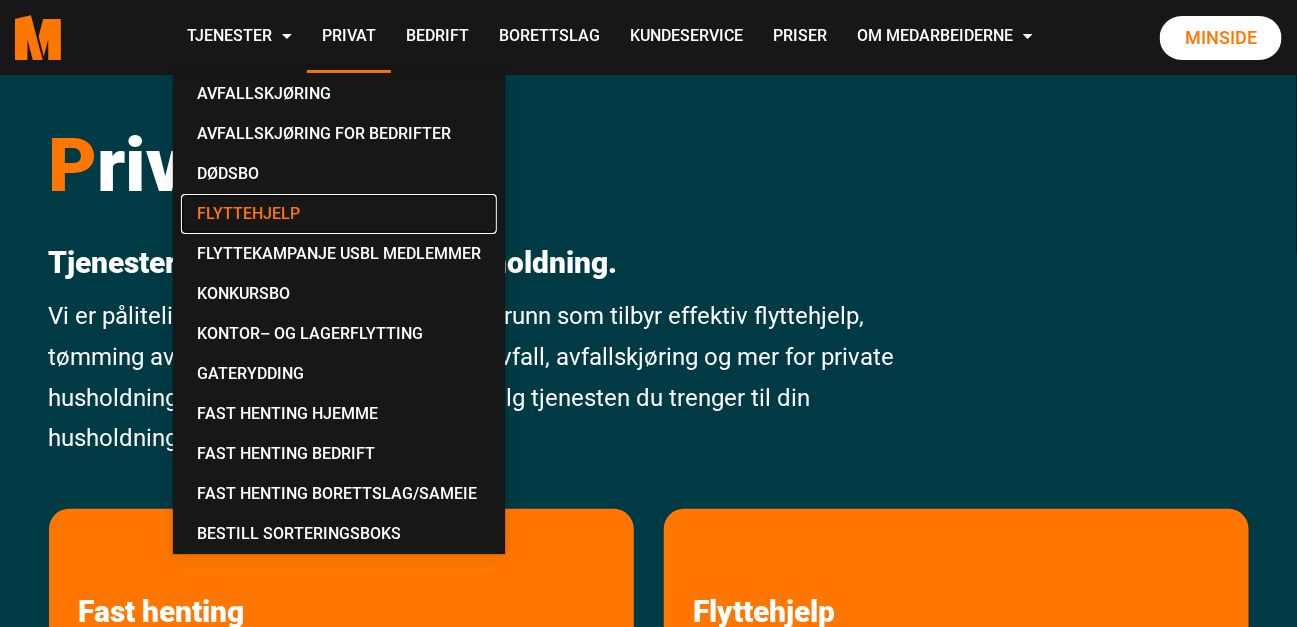 click on "Flyttehjelp" at bounding box center (339, 214) 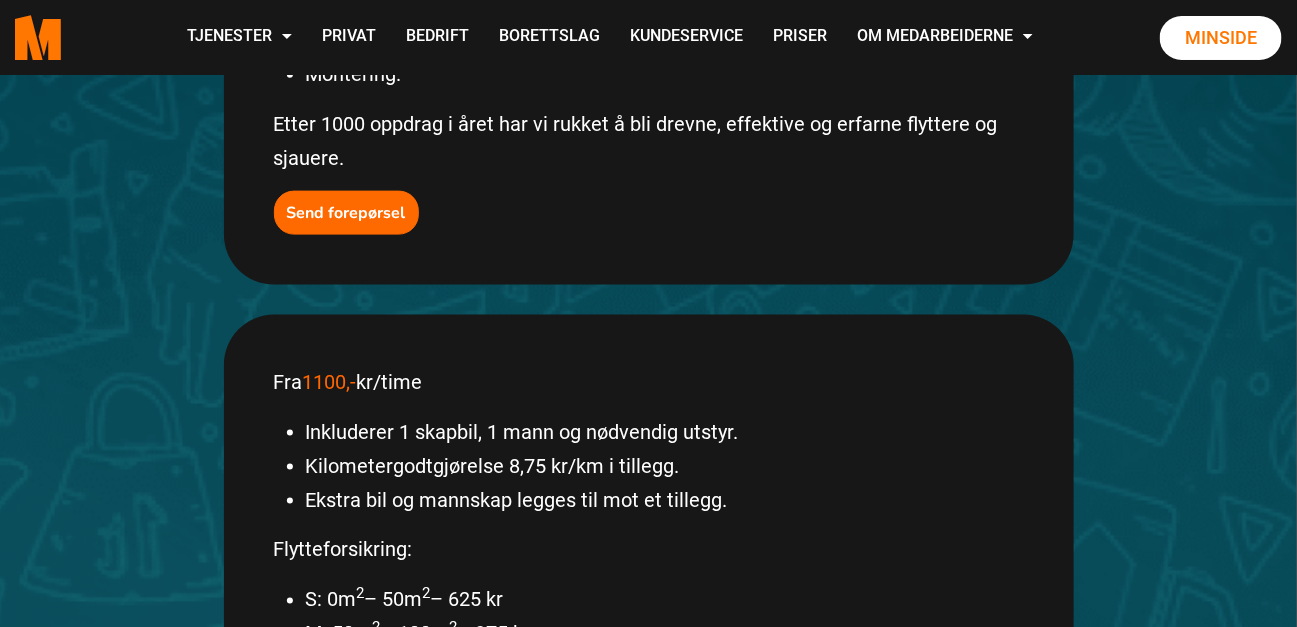 scroll, scrollTop: 799, scrollLeft: 0, axis: vertical 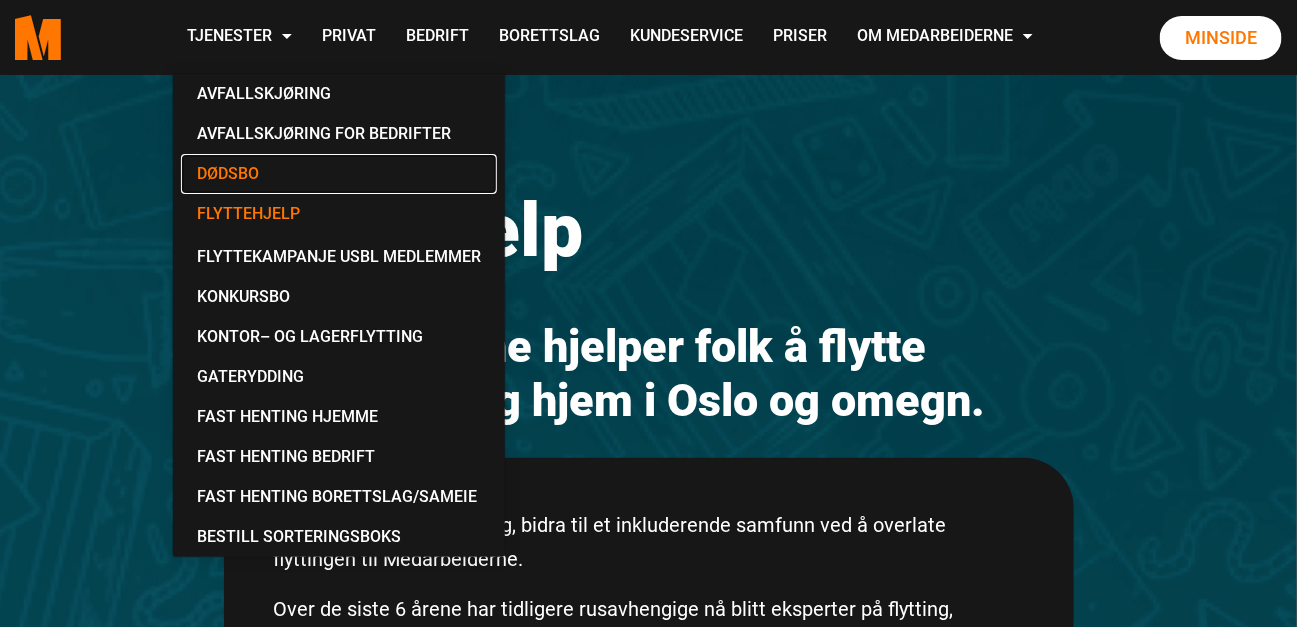 click on "Dødsbo" at bounding box center [339, 174] 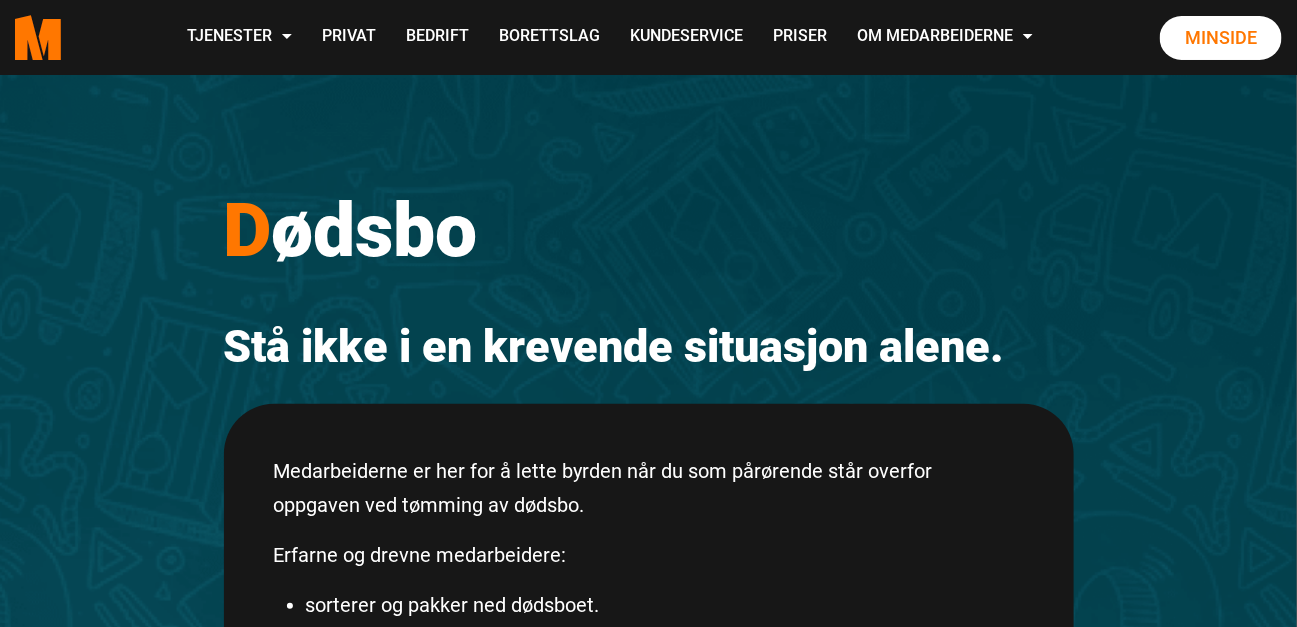 scroll, scrollTop: 199, scrollLeft: 0, axis: vertical 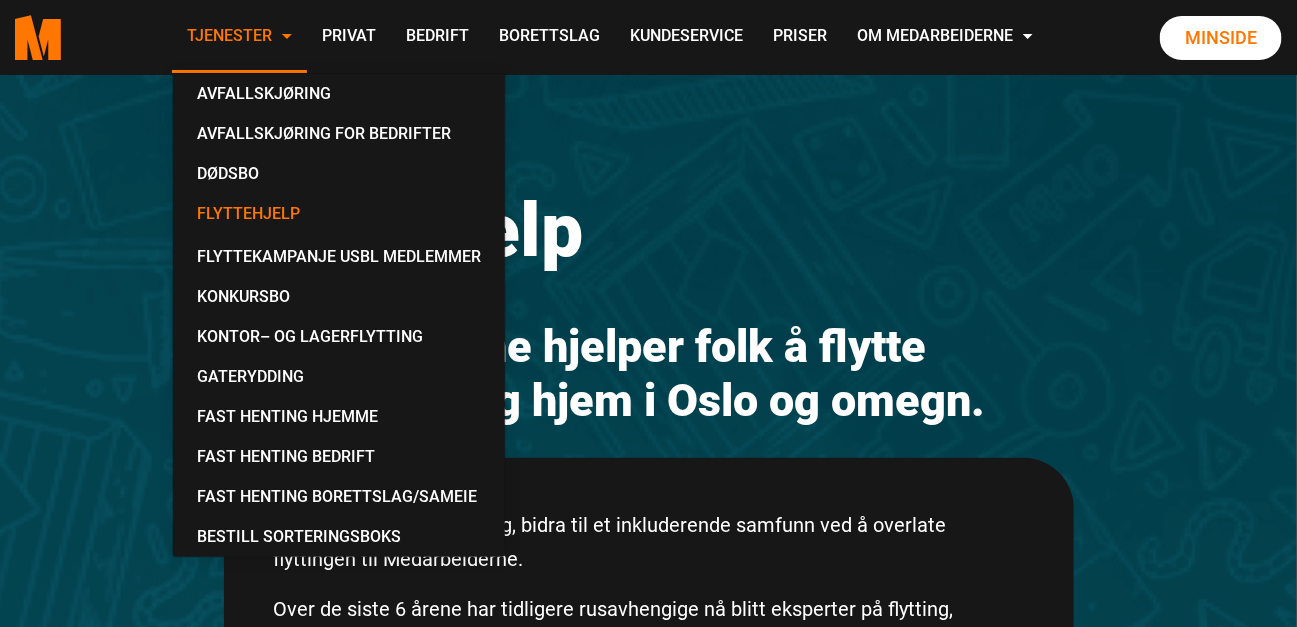 click on "Tjenester" at bounding box center (239, 37) 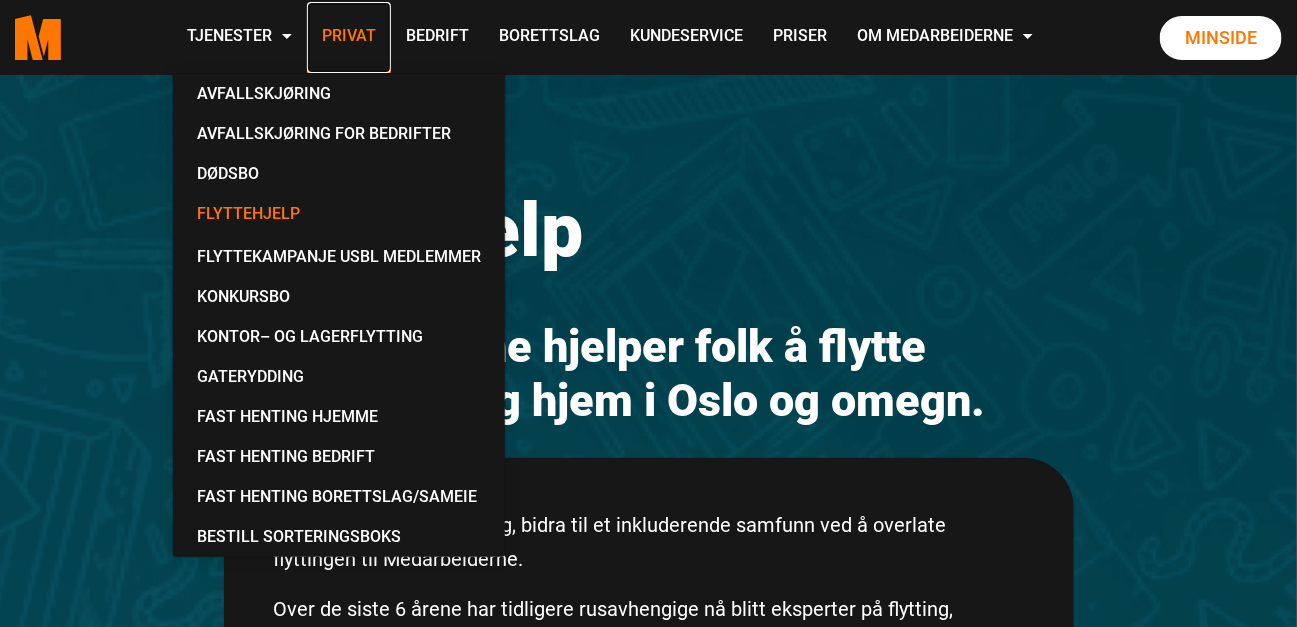 click on "Privat" at bounding box center [349, 37] 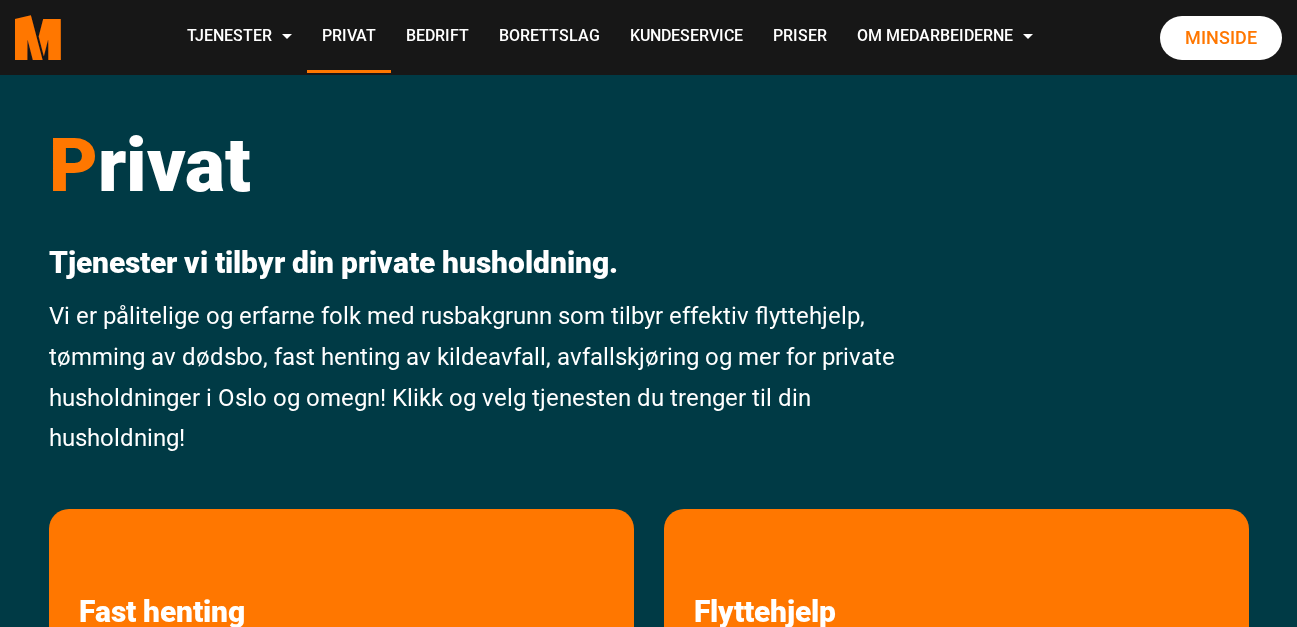 scroll, scrollTop: 0, scrollLeft: 0, axis: both 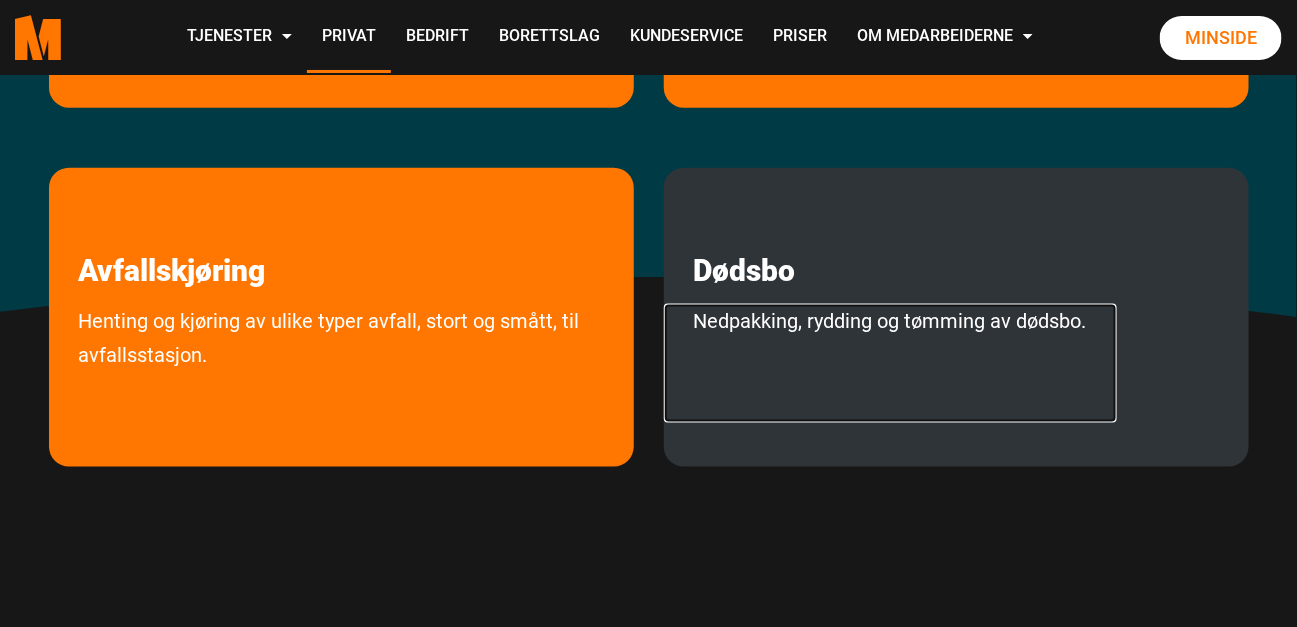 click on "Nedpakking, rydding og tømming av dødsbo." at bounding box center (890, 363) 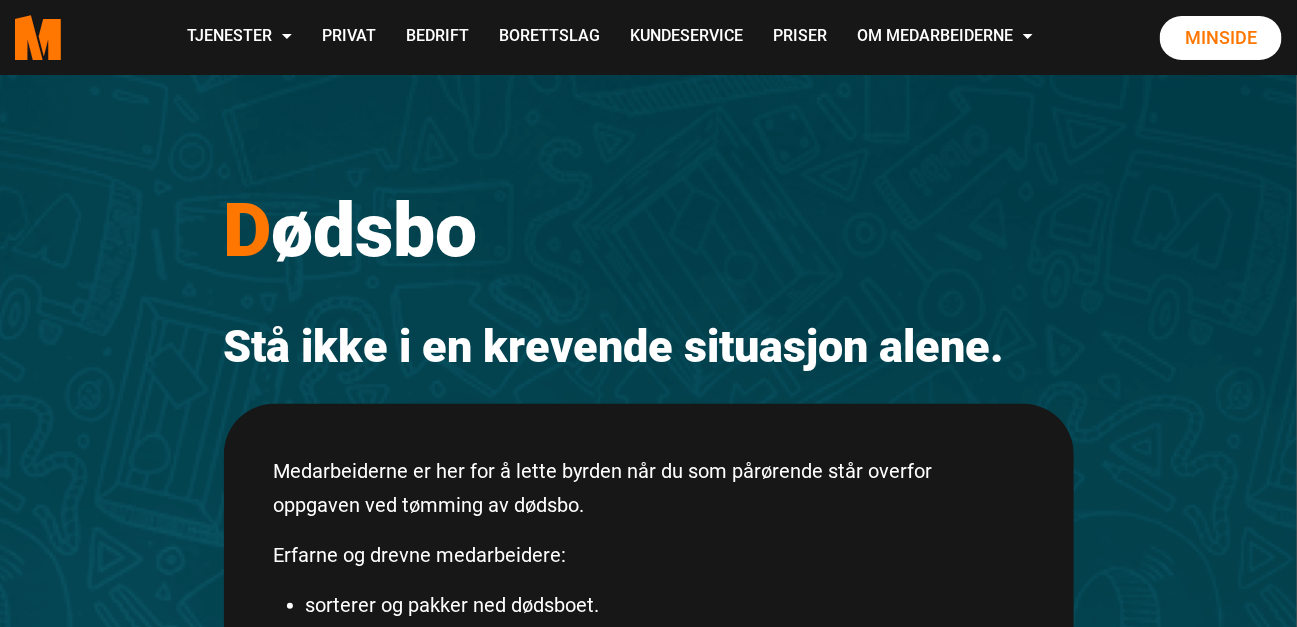 scroll, scrollTop: 199, scrollLeft: 0, axis: vertical 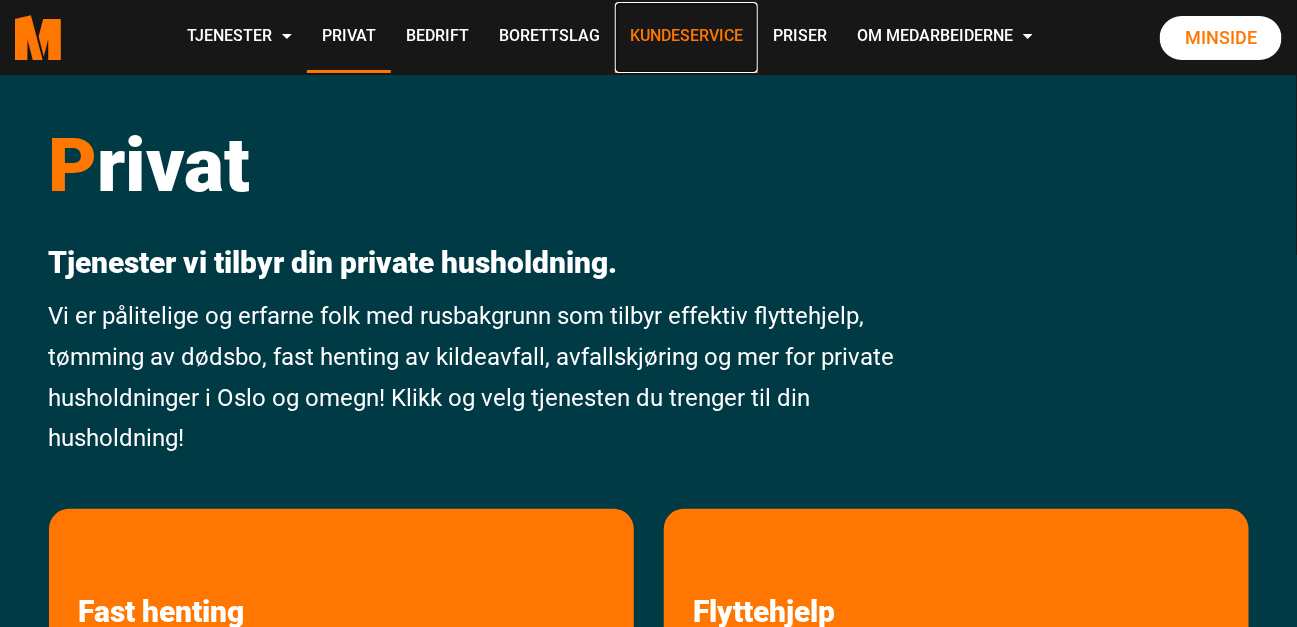 click on "Kundeservice" at bounding box center (686, 37) 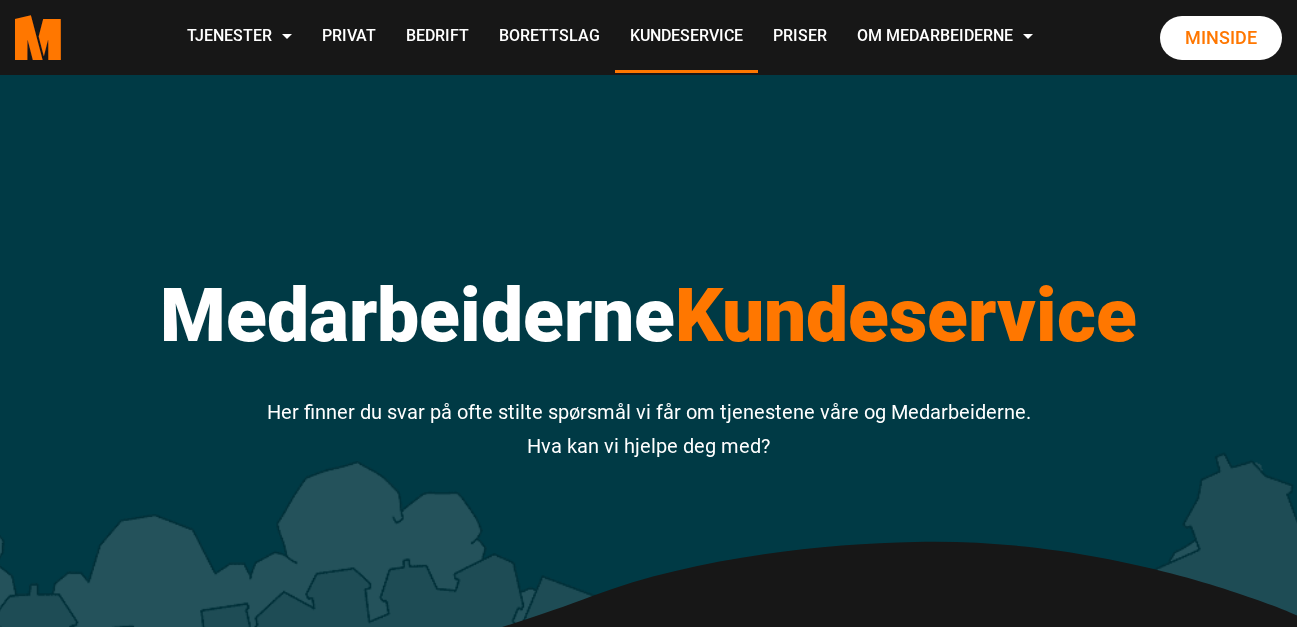 scroll, scrollTop: 0, scrollLeft: 0, axis: both 